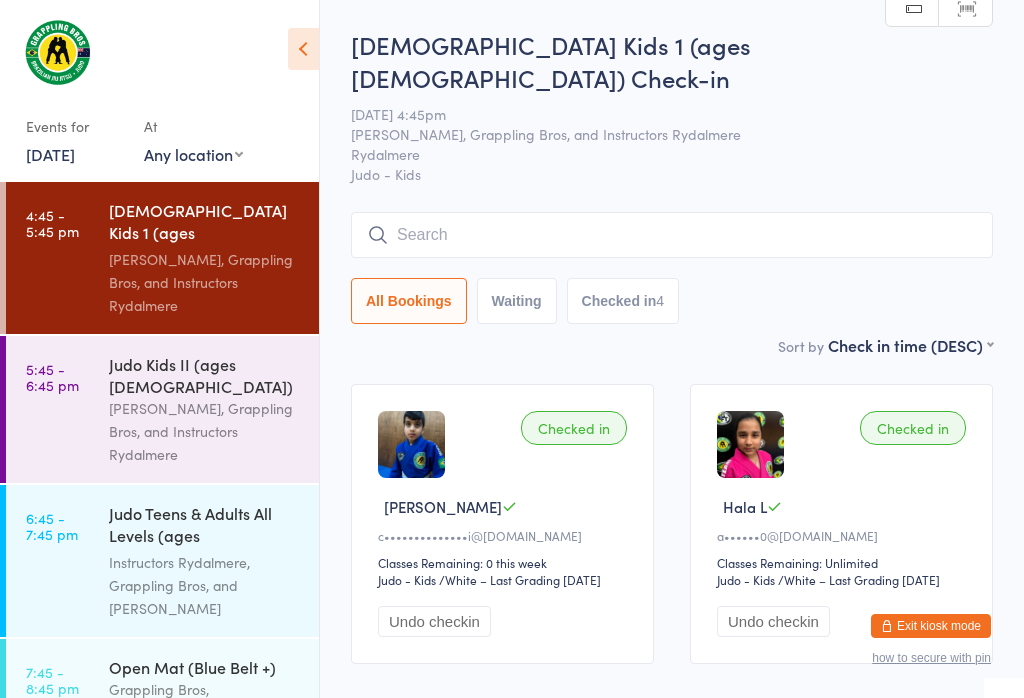 scroll, scrollTop: 268, scrollLeft: 0, axis: vertical 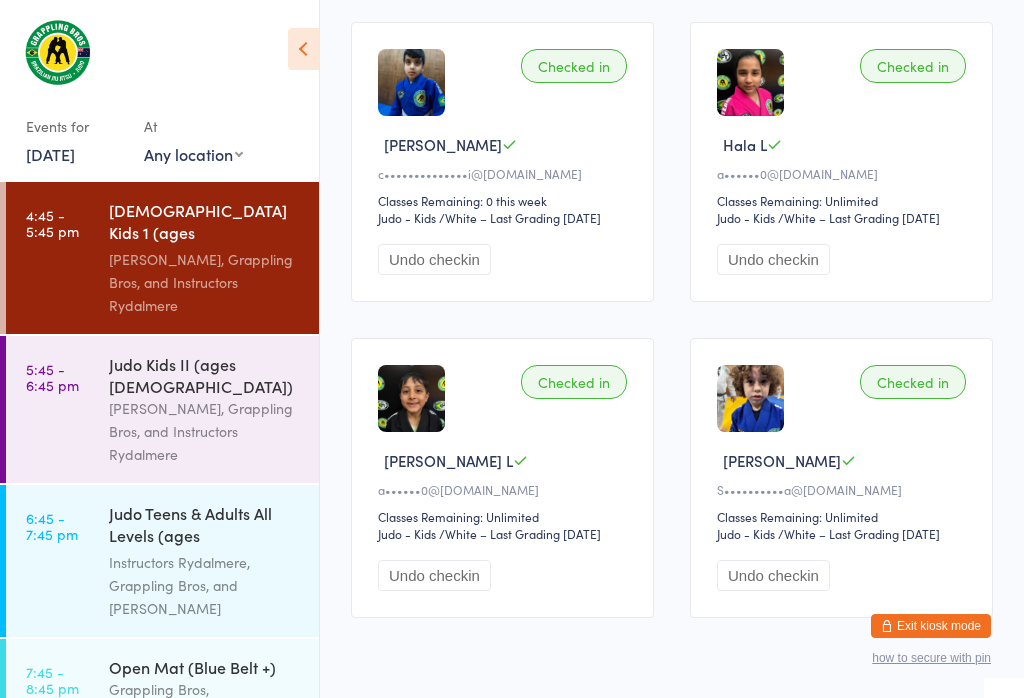click on "[PERSON_NAME], Grappling Bros, and Instructors Rydalmere" at bounding box center (205, 431) 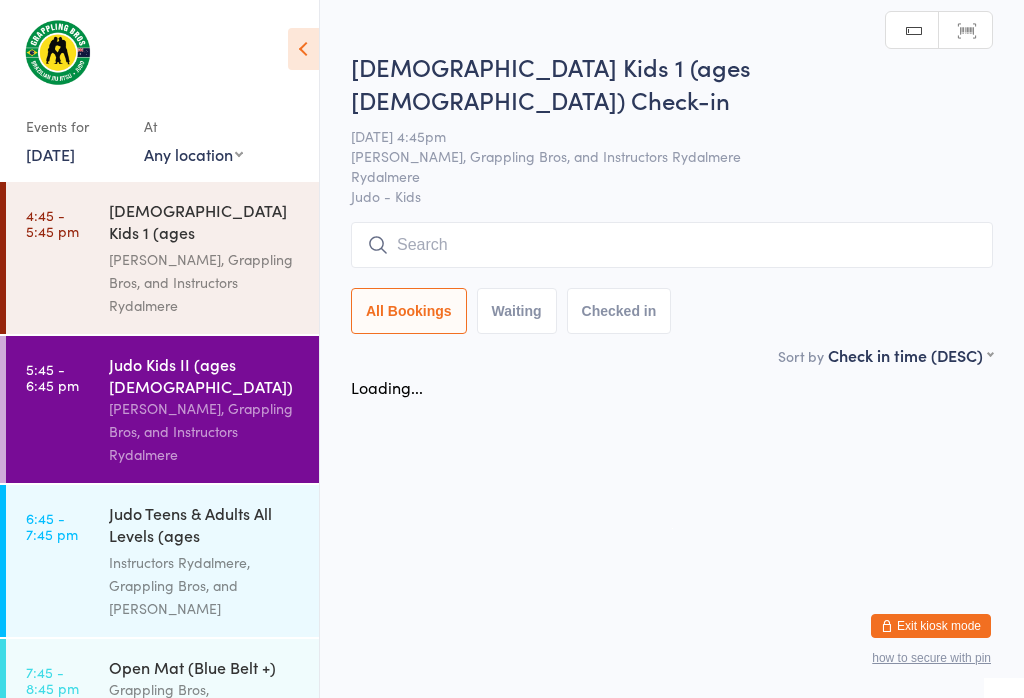scroll, scrollTop: 0, scrollLeft: 0, axis: both 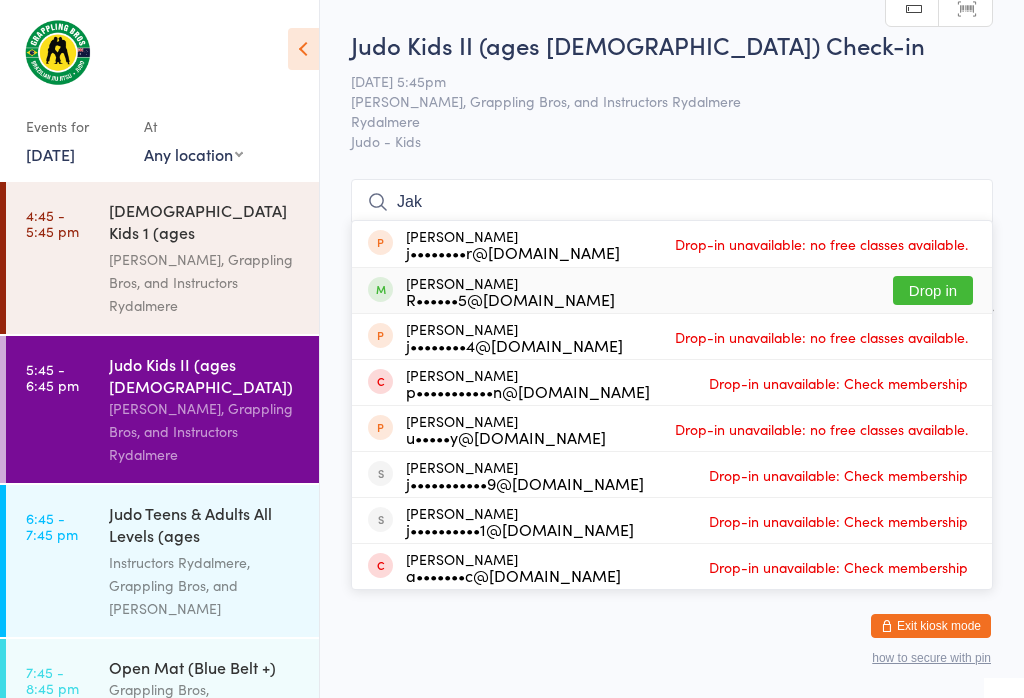 type on "Jak" 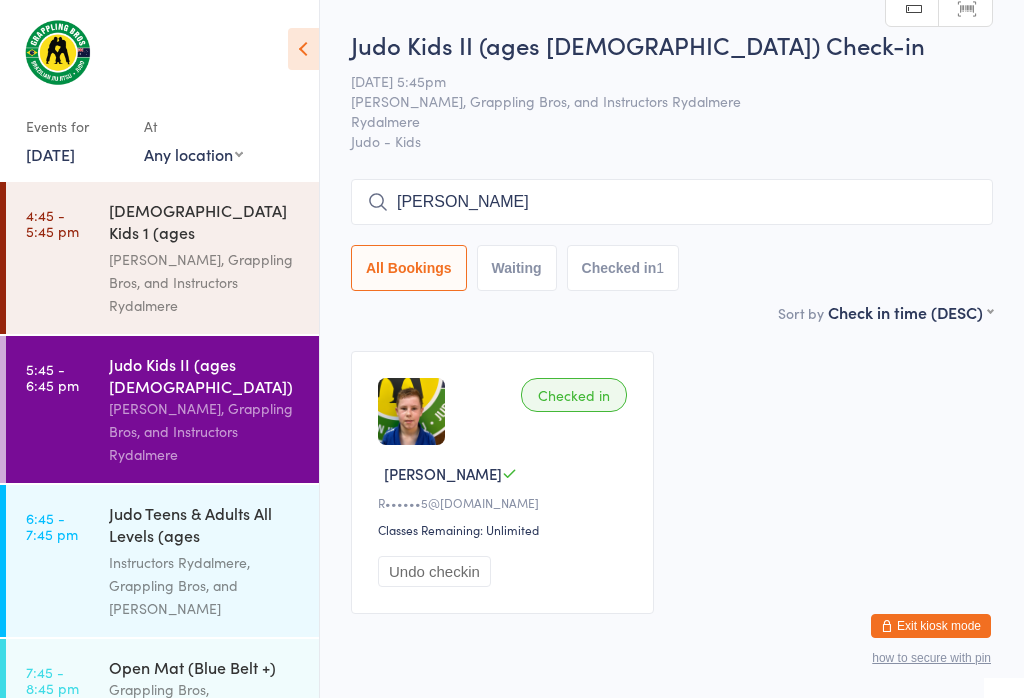 scroll, scrollTop: 0, scrollLeft: 0, axis: both 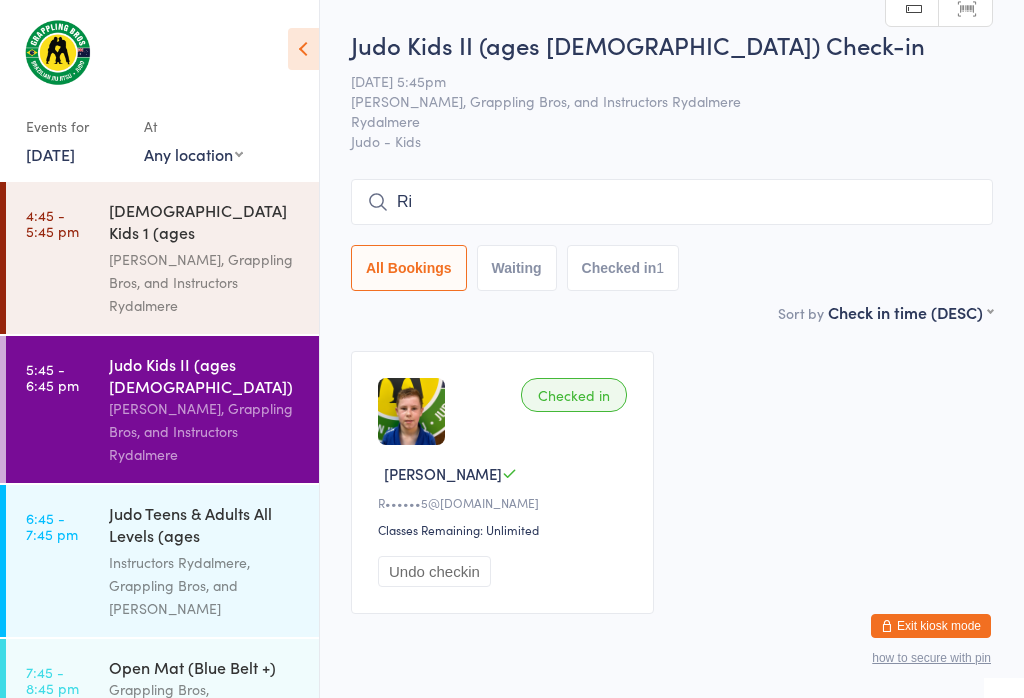 type on "R" 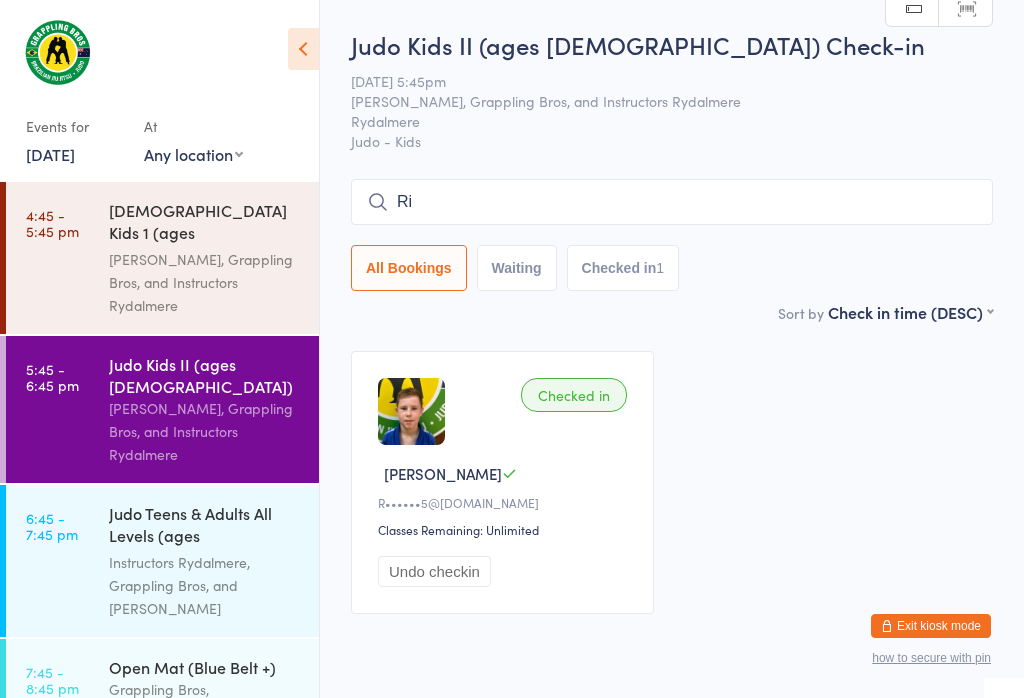 type on "R" 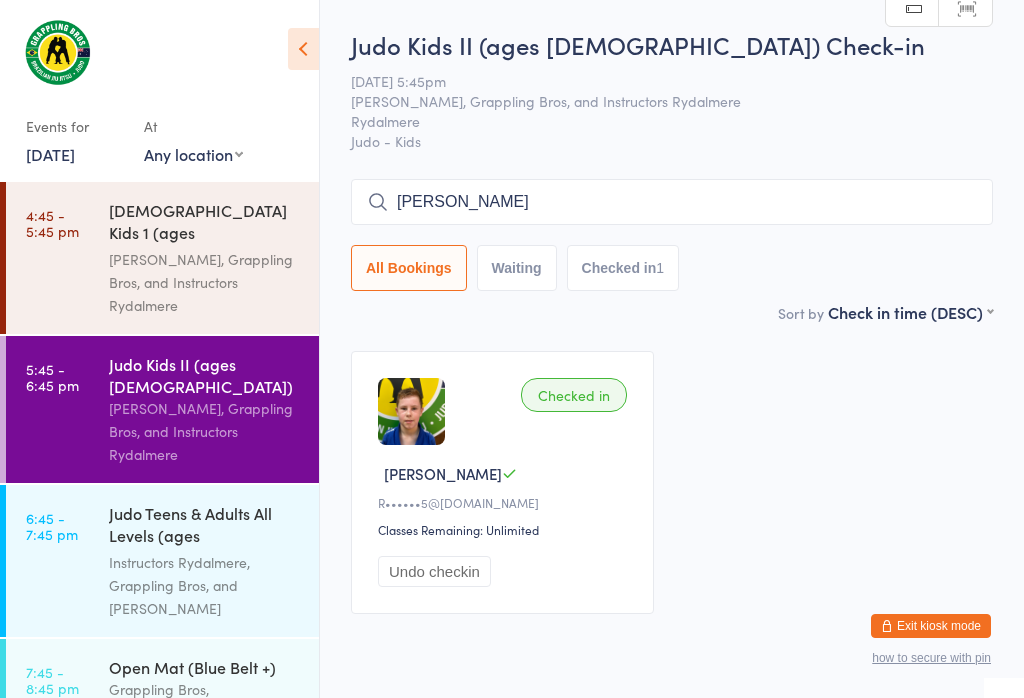 click on "[PERSON_NAME]" at bounding box center (672, 202) 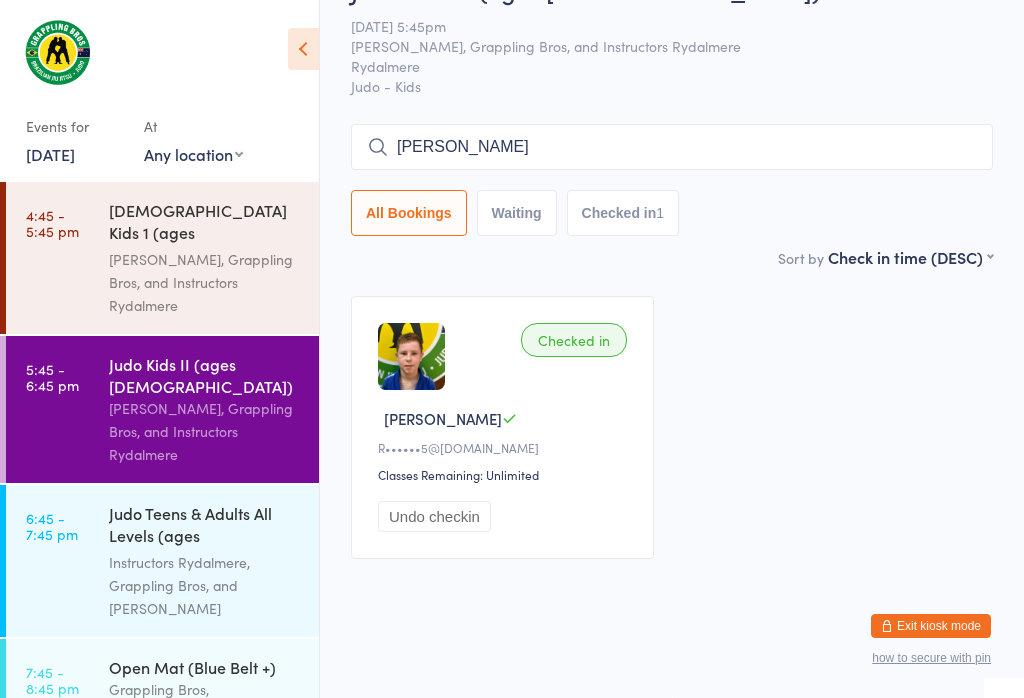 scroll, scrollTop: 181, scrollLeft: 0, axis: vertical 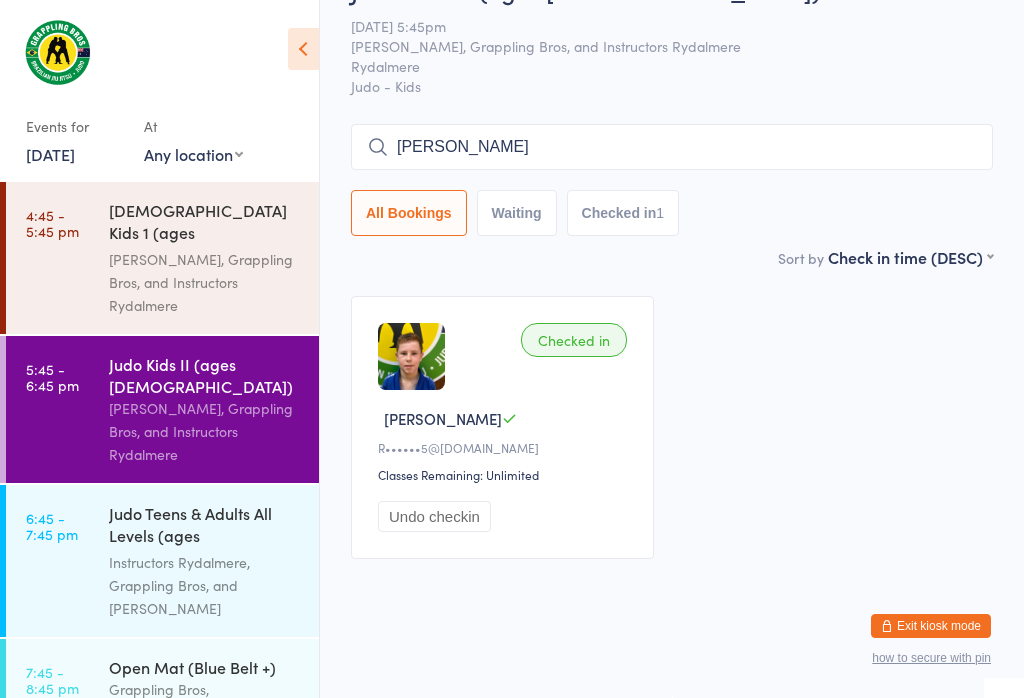 type on "[PERSON_NAME]" 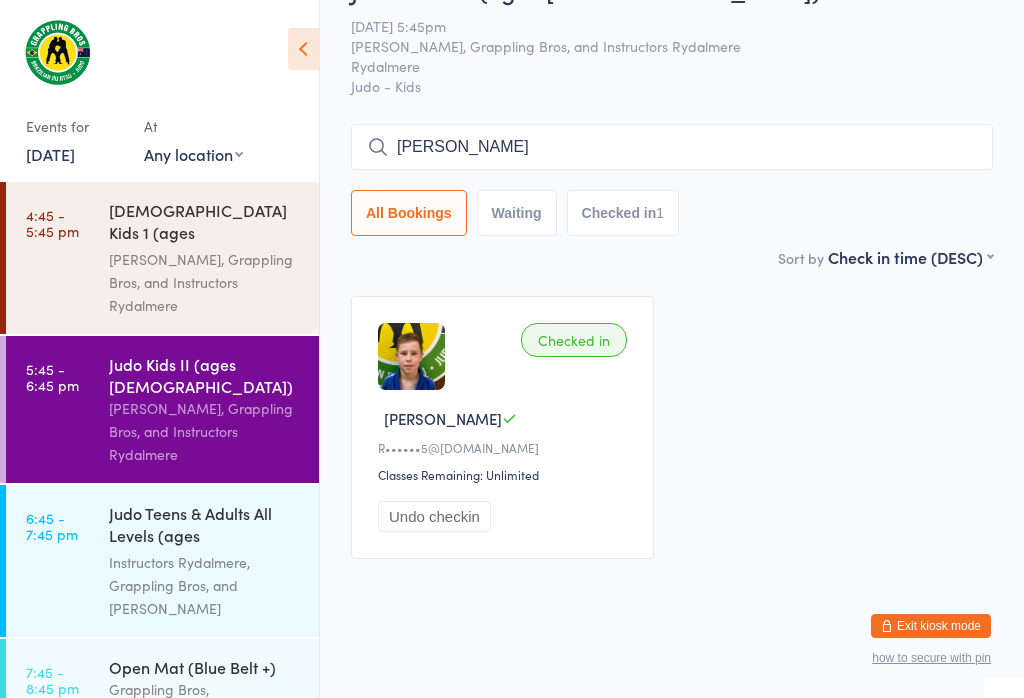 click on "6:45 - 7:45 pm Judo Teens & Adults All Levels (ages [DEMOGRAPHIC_DATA]+) Instructors Rydalmere, Grappling Bros, and [PERSON_NAME]" at bounding box center (162, 561) 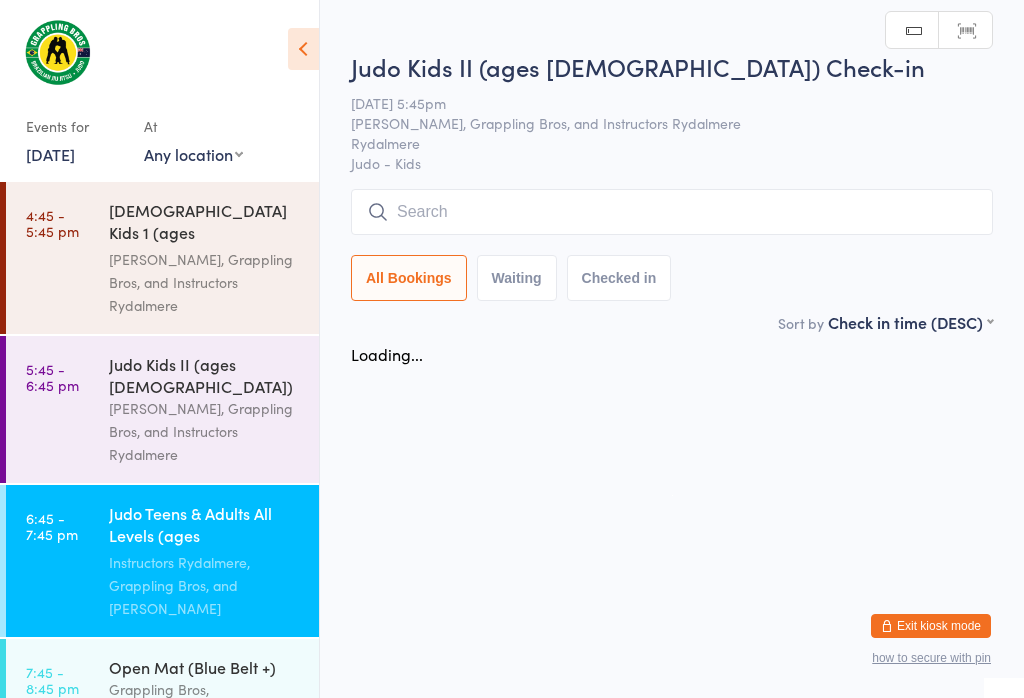 scroll, scrollTop: 0, scrollLeft: 0, axis: both 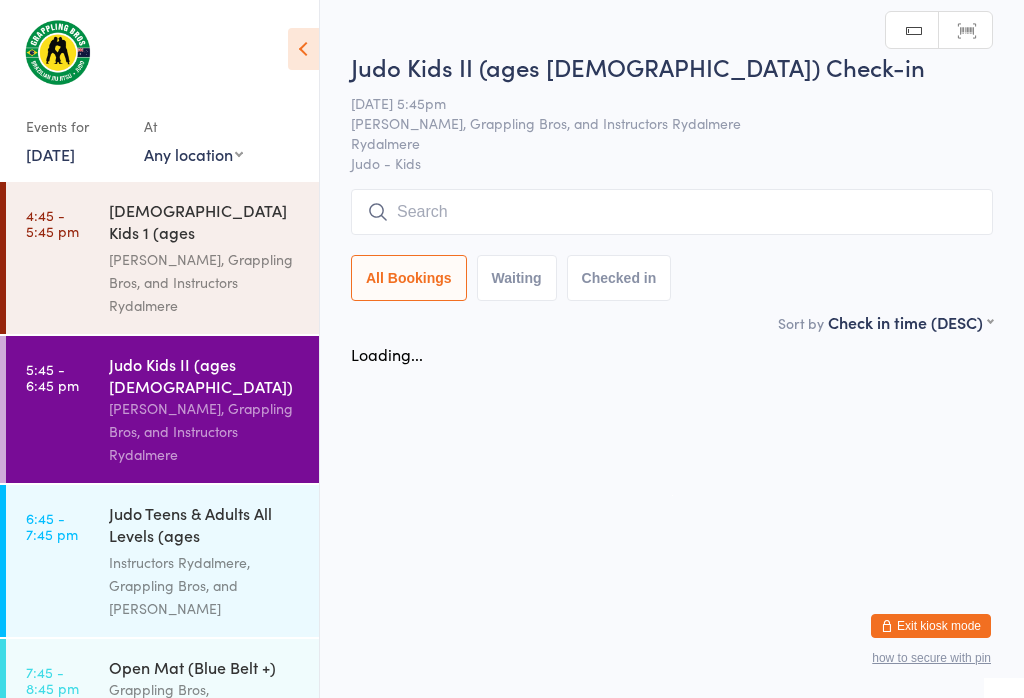 click at bounding box center [672, 212] 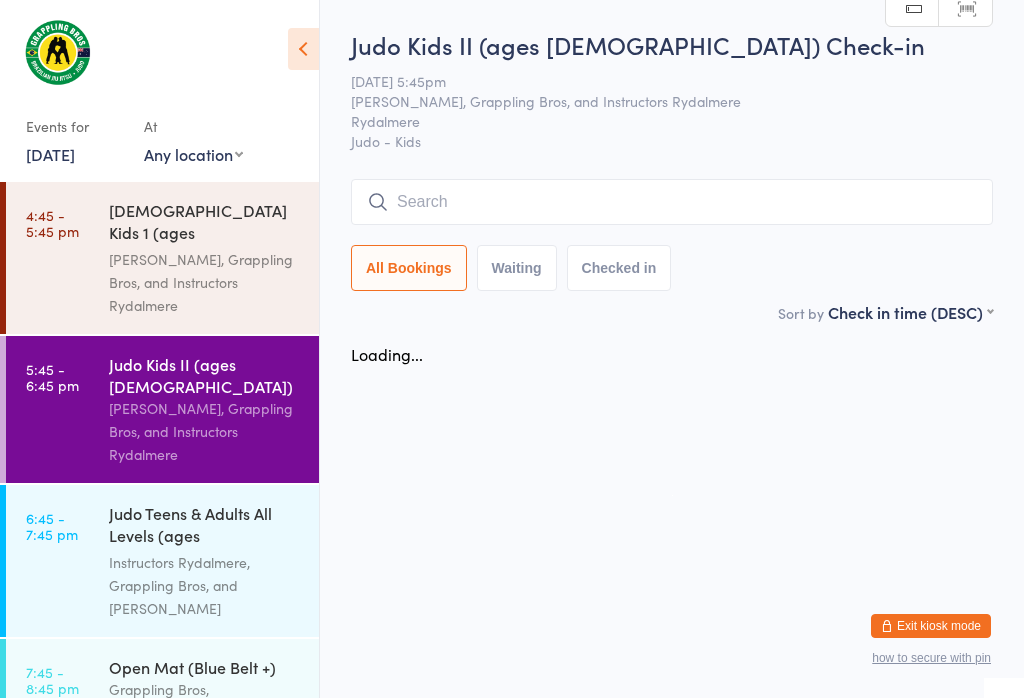 click on "[PERSON_NAME], Grappling Bros, and Instructors Rydalmere" at bounding box center (205, 282) 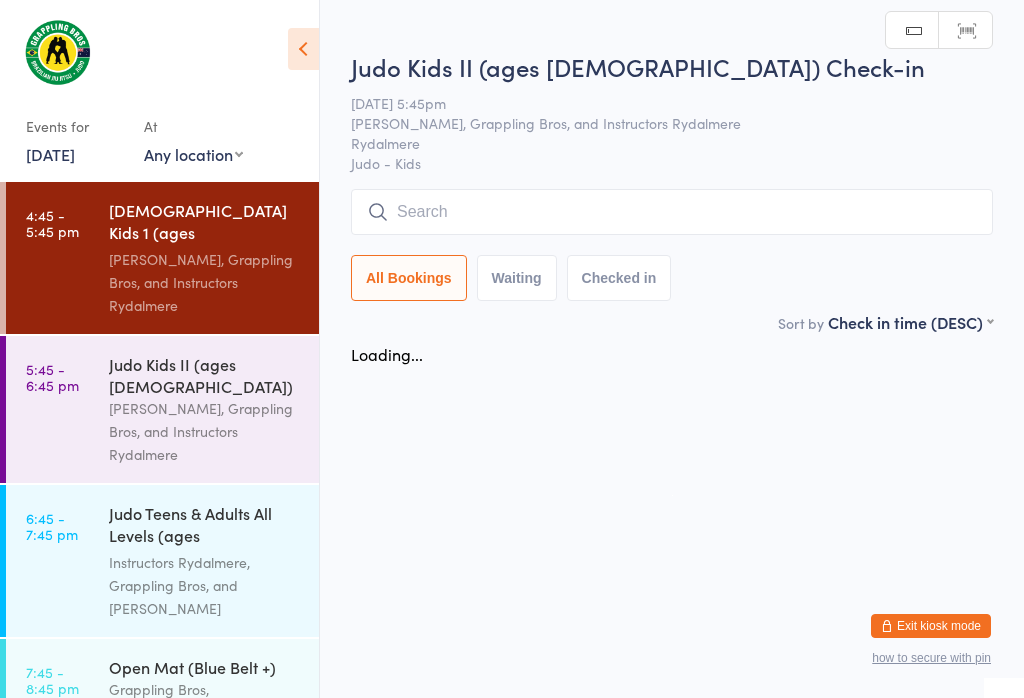 click on "Judo Kids II (ages [DEMOGRAPHIC_DATA])" at bounding box center [205, 375] 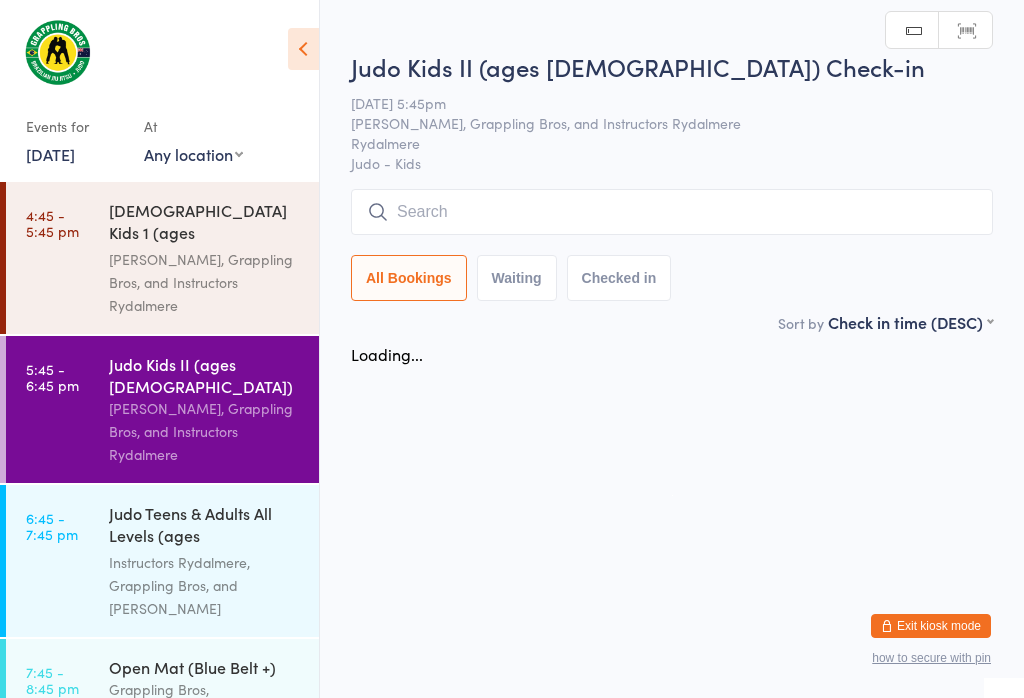 scroll, scrollTop: 0, scrollLeft: 0, axis: both 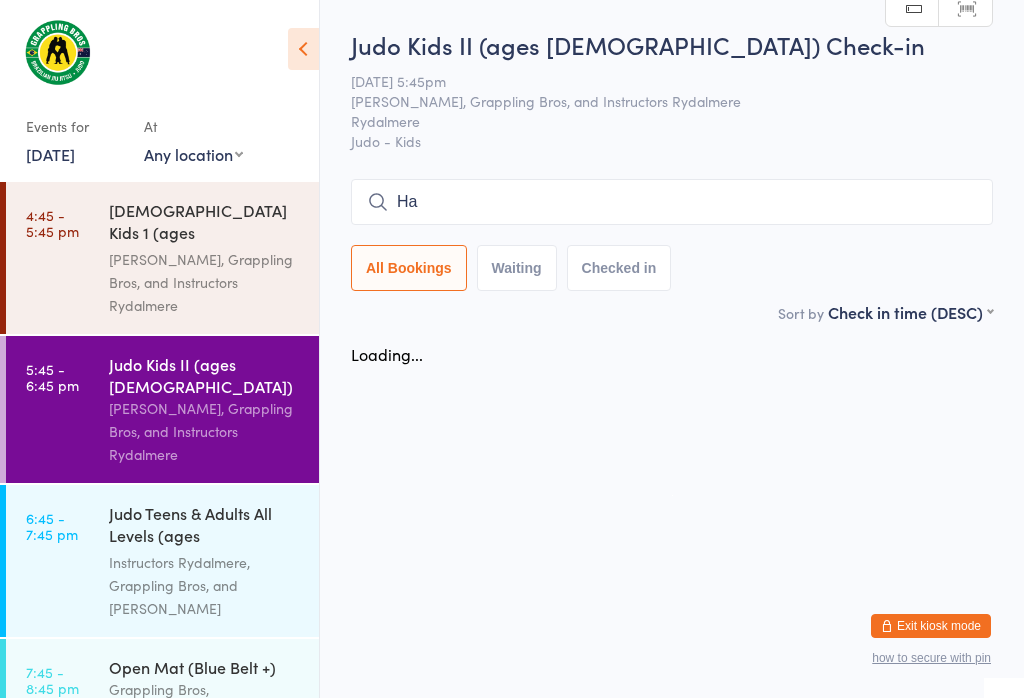 type on "H" 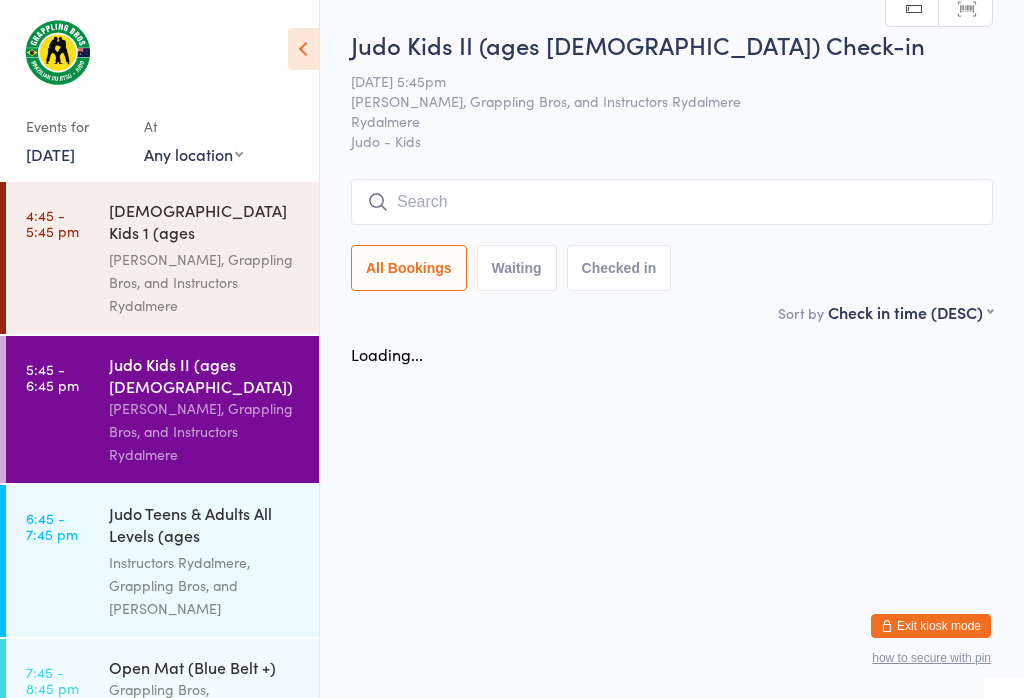 type on "P" 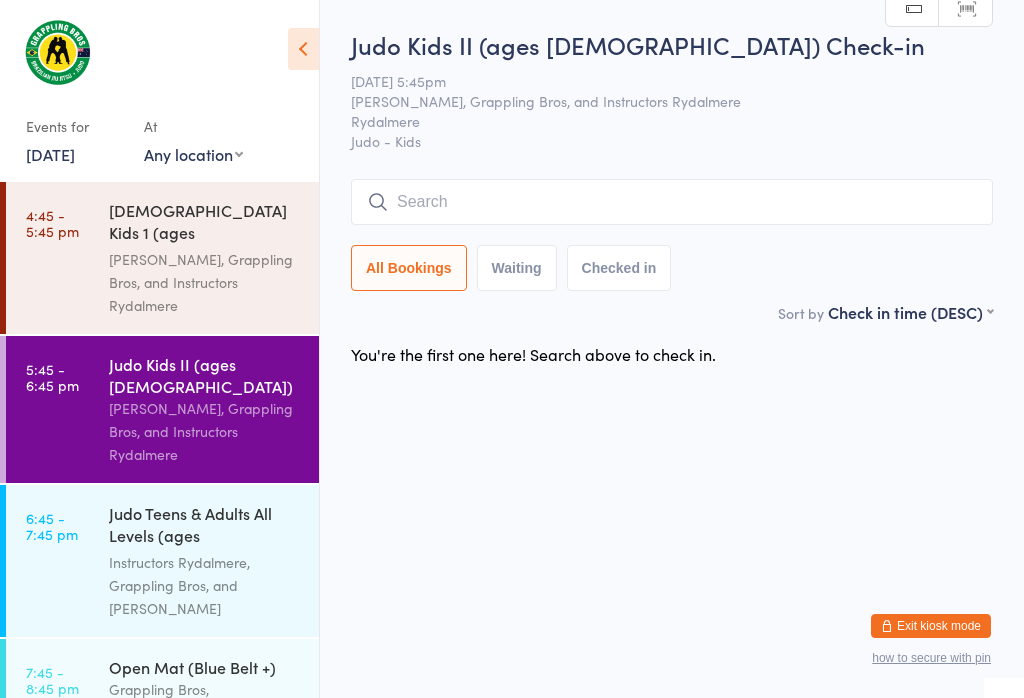 click at bounding box center [672, 202] 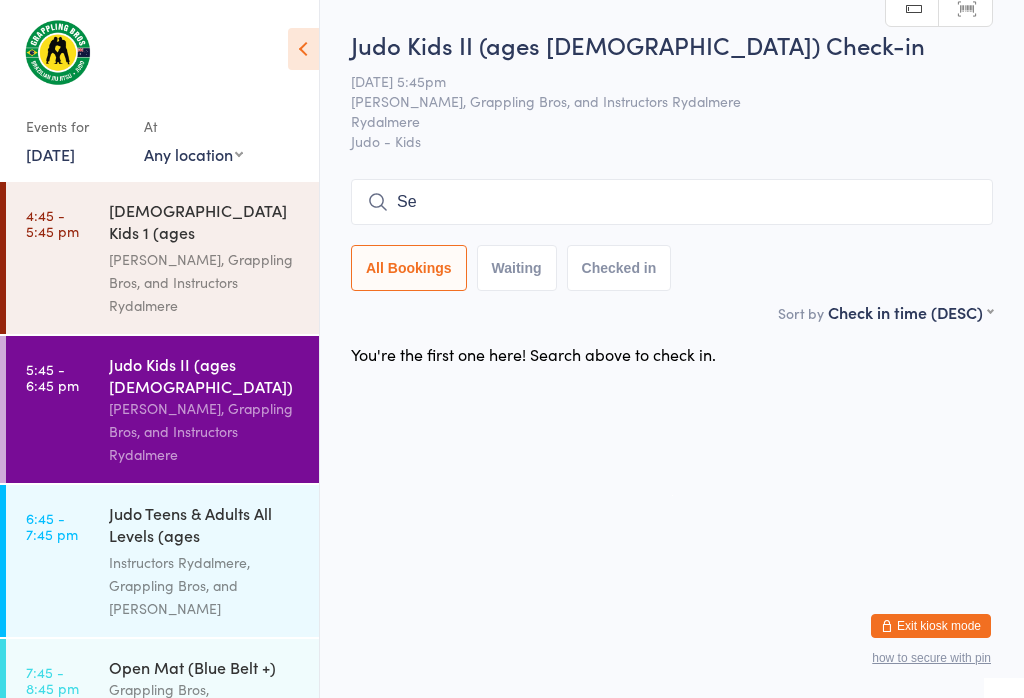 type on "S" 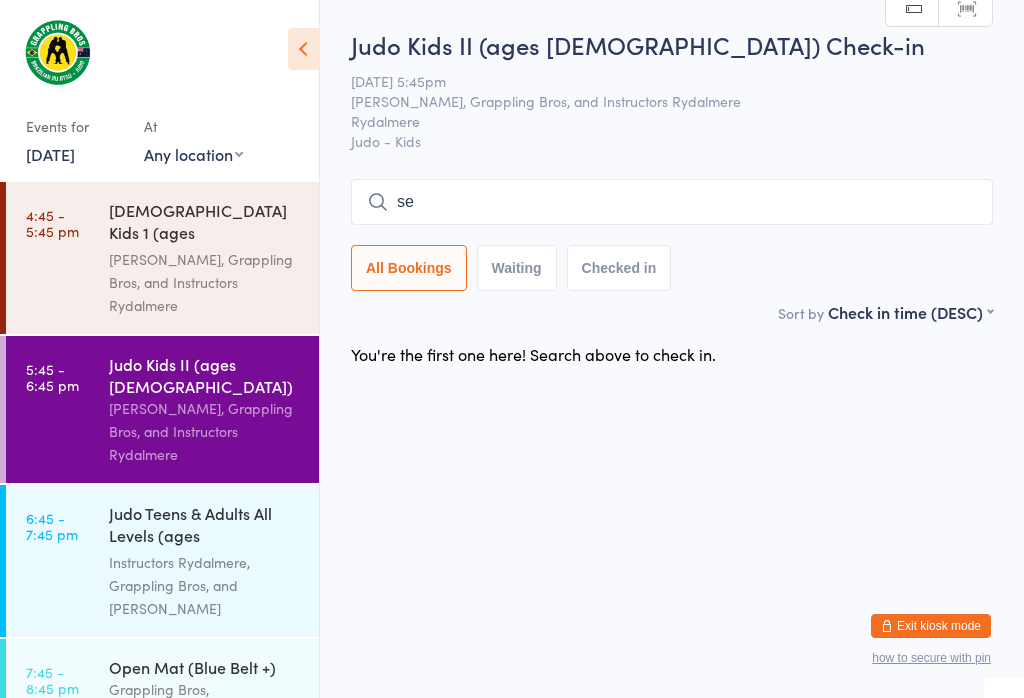 type on "s" 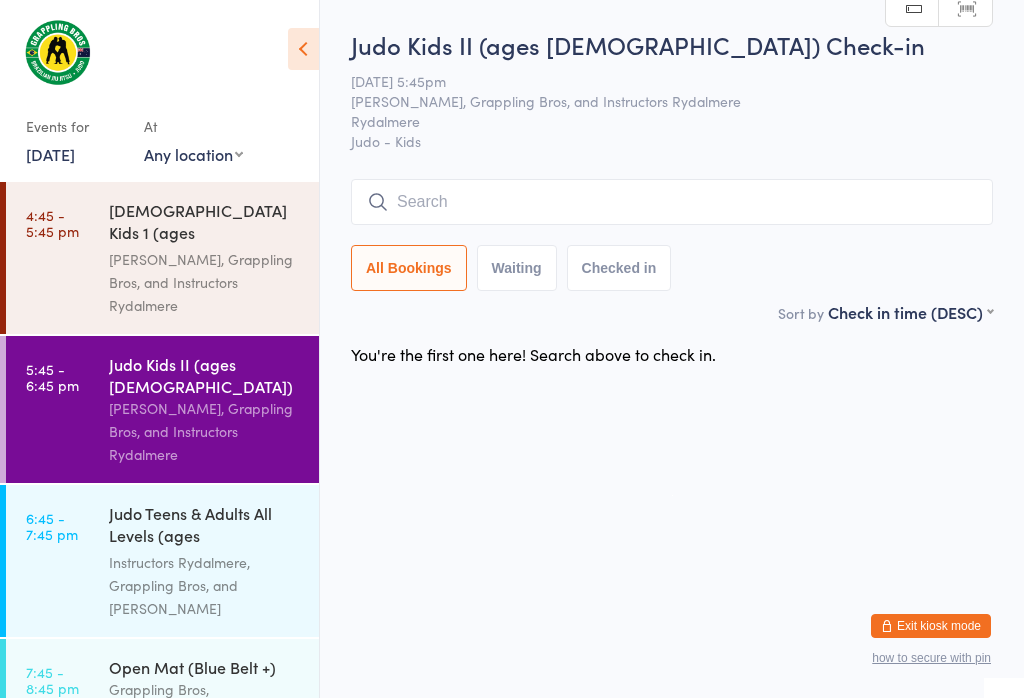 scroll, scrollTop: 0, scrollLeft: 0, axis: both 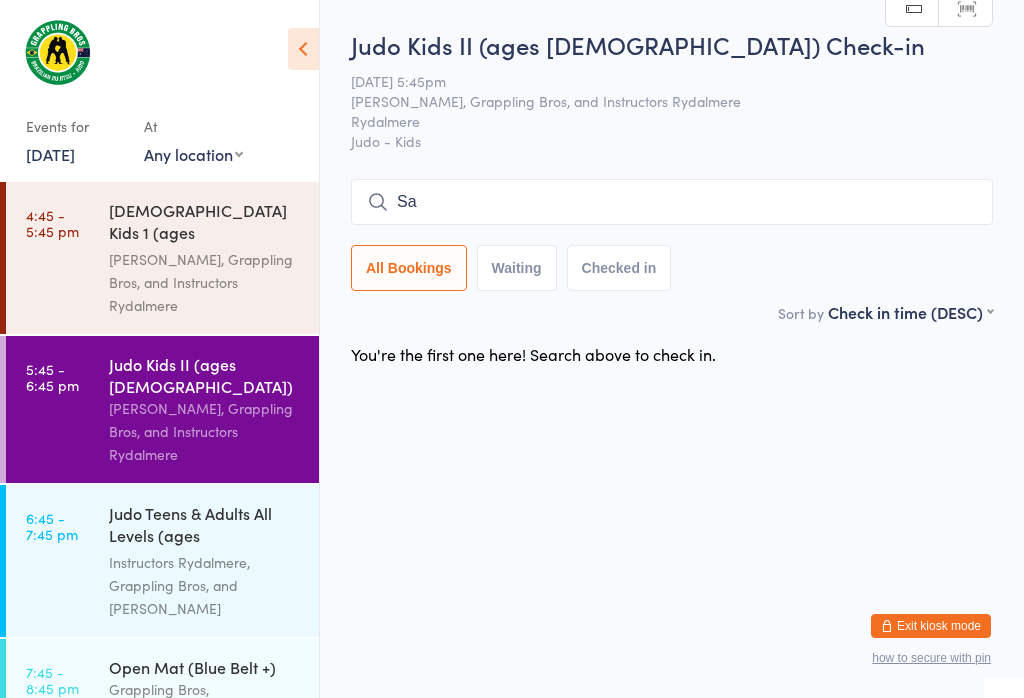 type on "S" 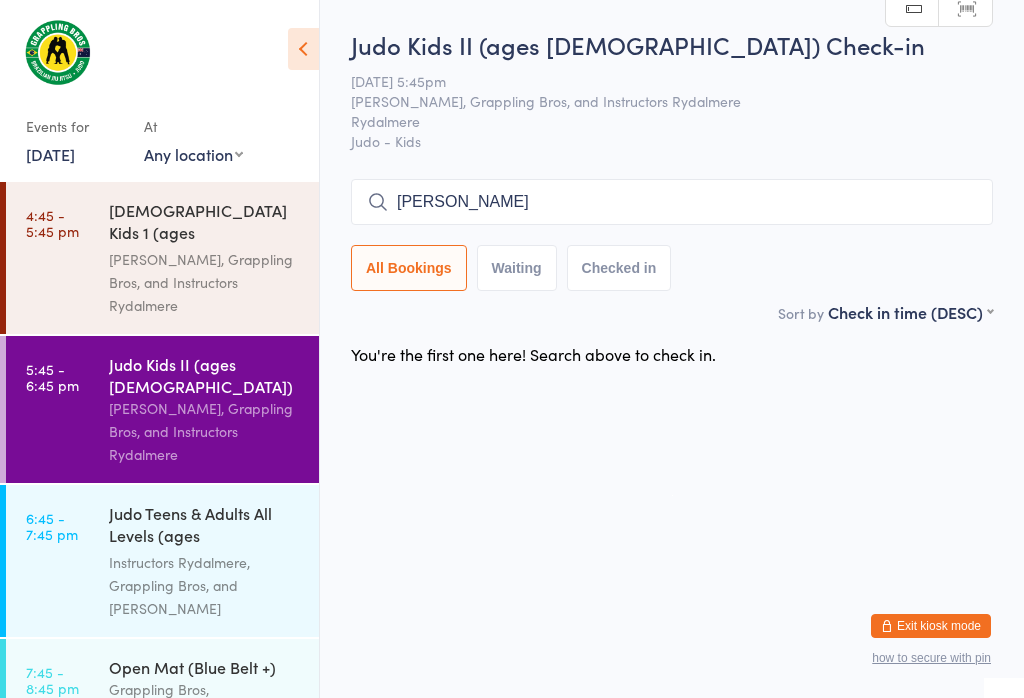 scroll, scrollTop: 91, scrollLeft: 0, axis: vertical 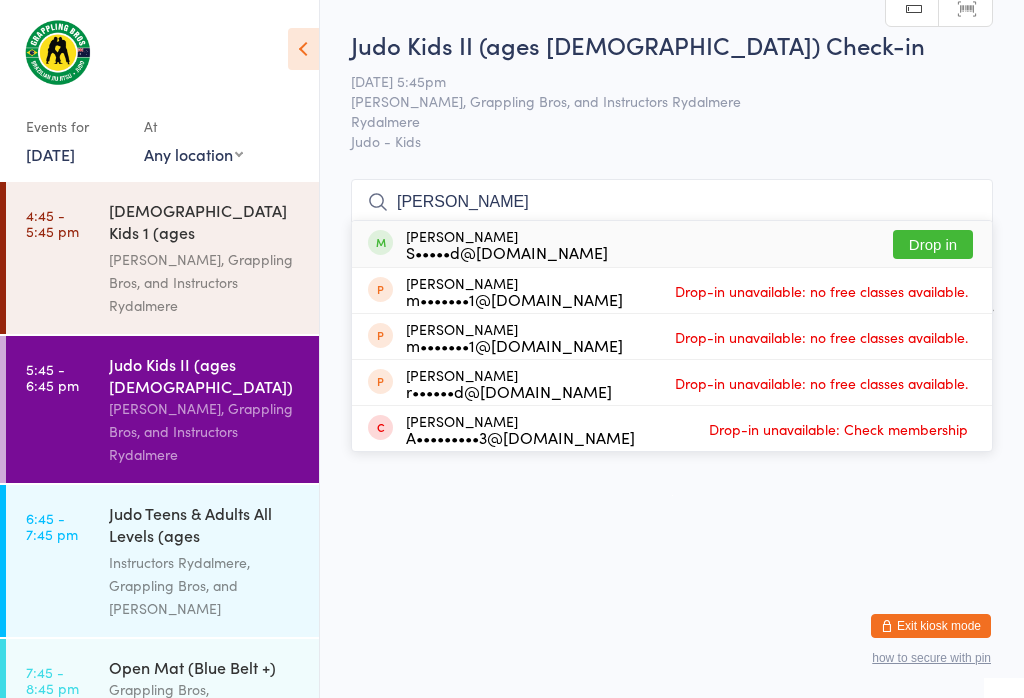 type on "[PERSON_NAME]" 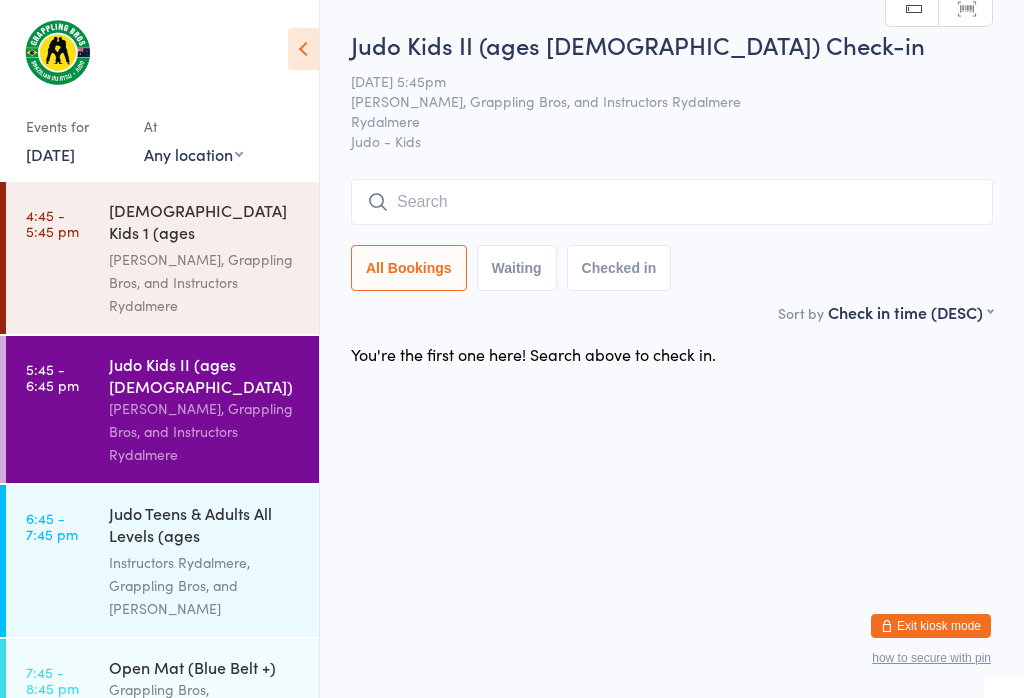 scroll, scrollTop: 0, scrollLeft: 0, axis: both 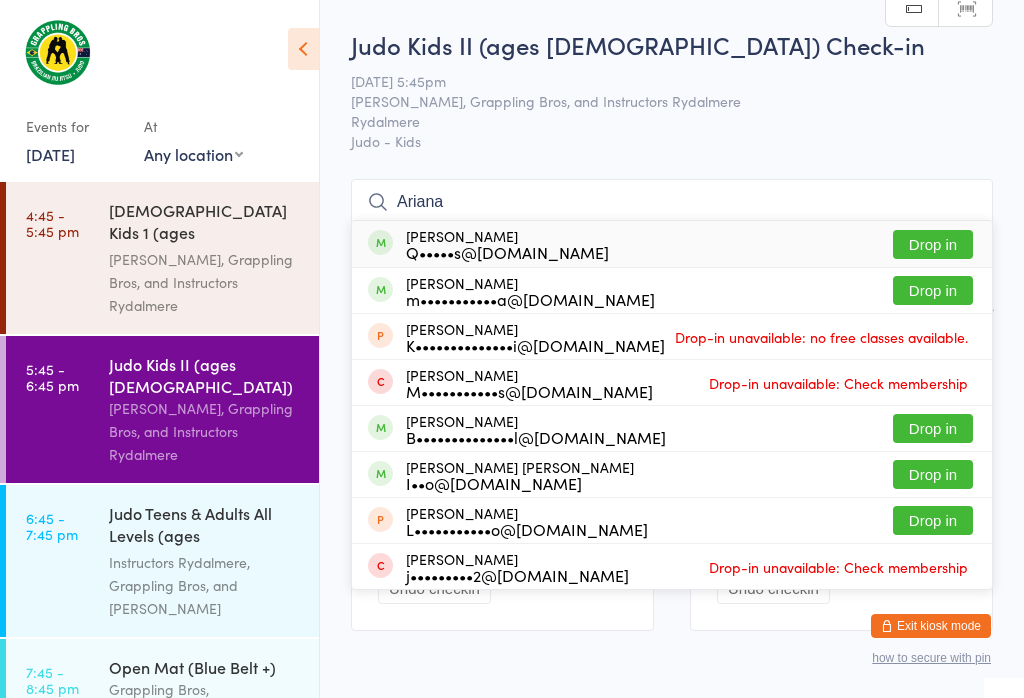 type on "Ariana" 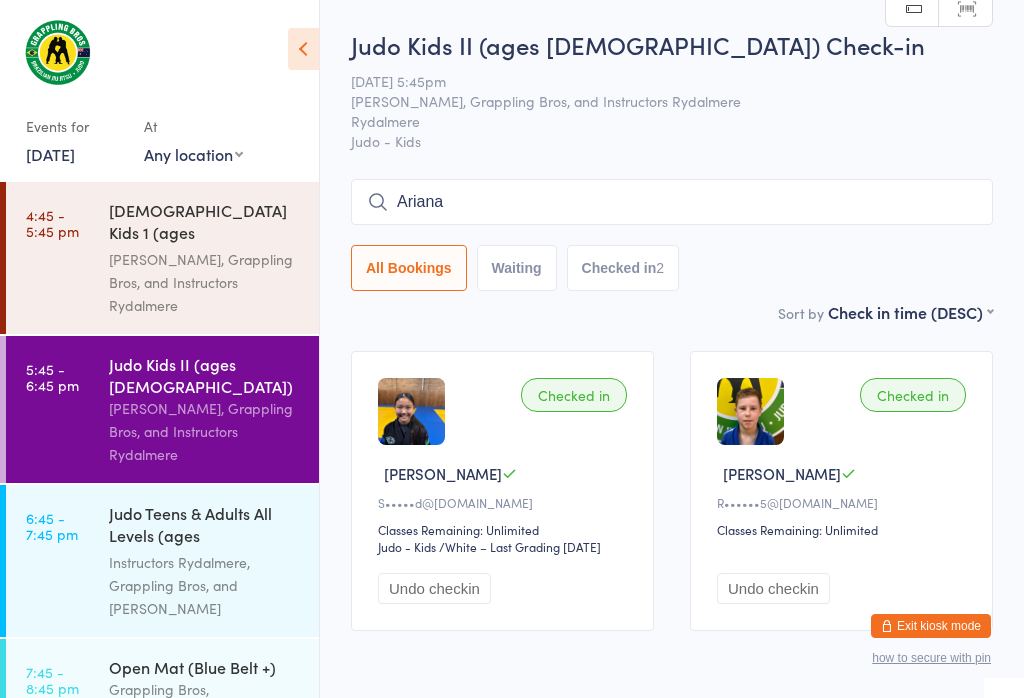 type 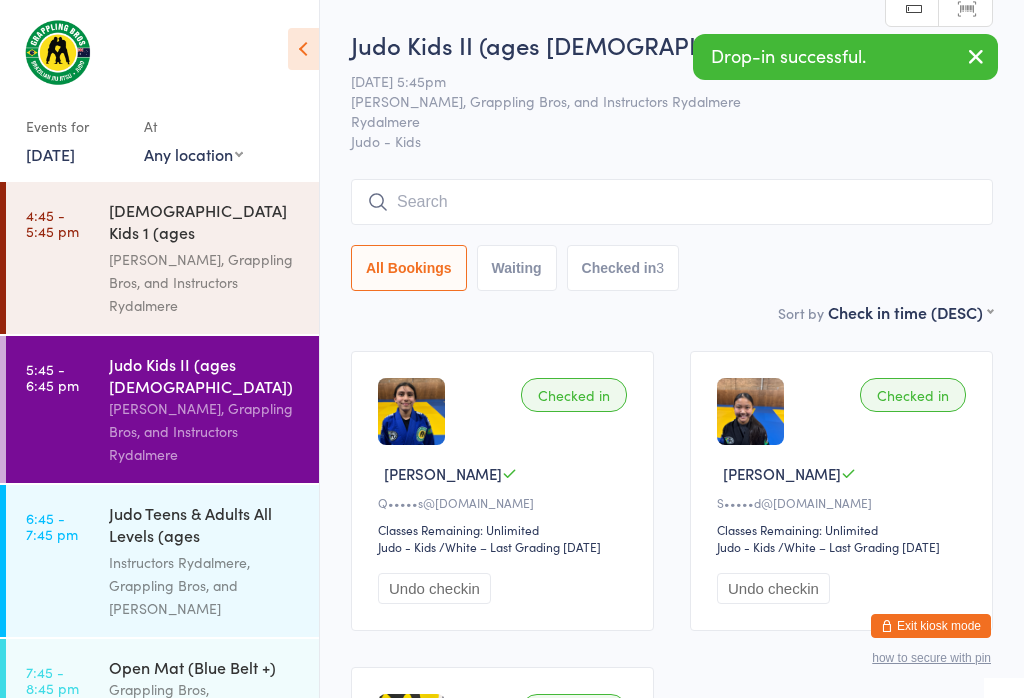 scroll, scrollTop: 0, scrollLeft: 0, axis: both 